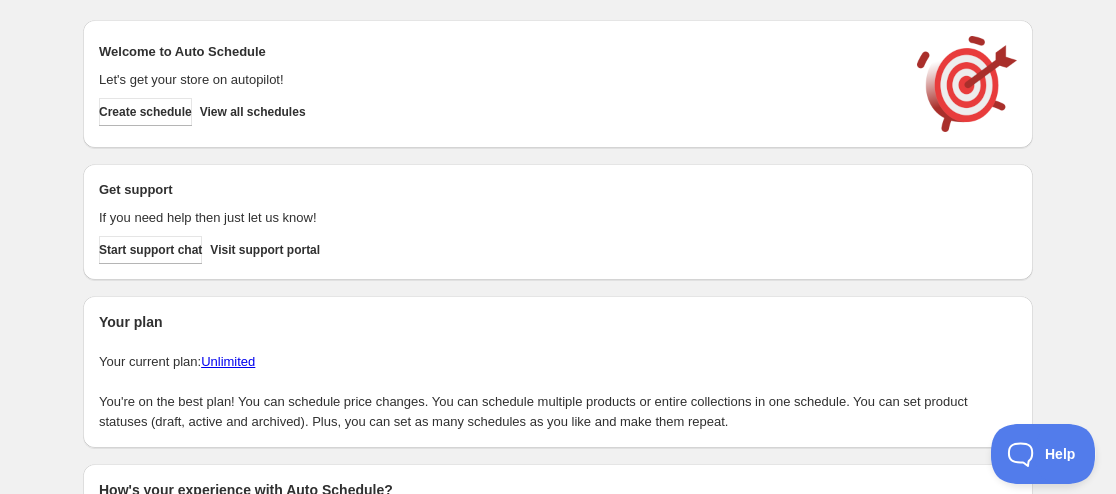 scroll, scrollTop: 0, scrollLeft: 0, axis: both 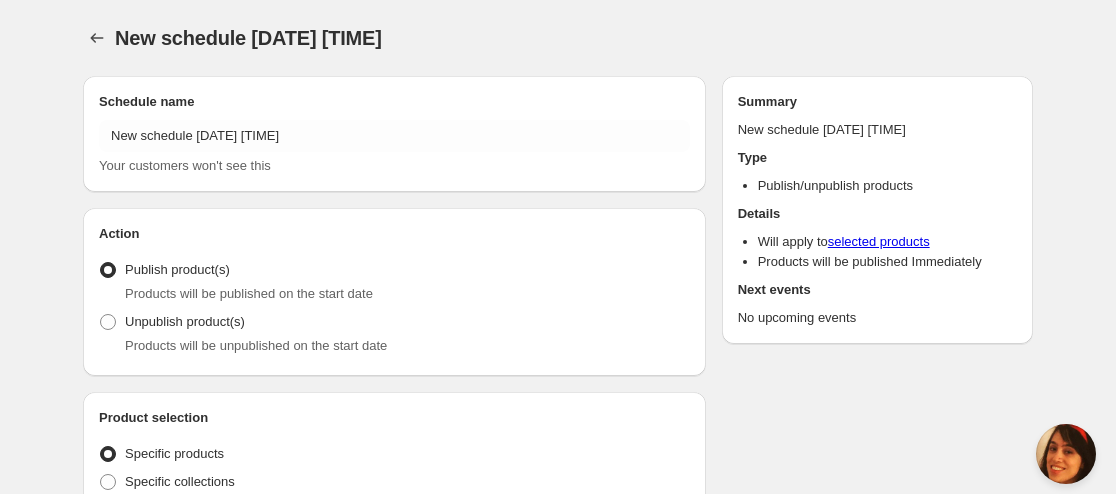 radio on "true" 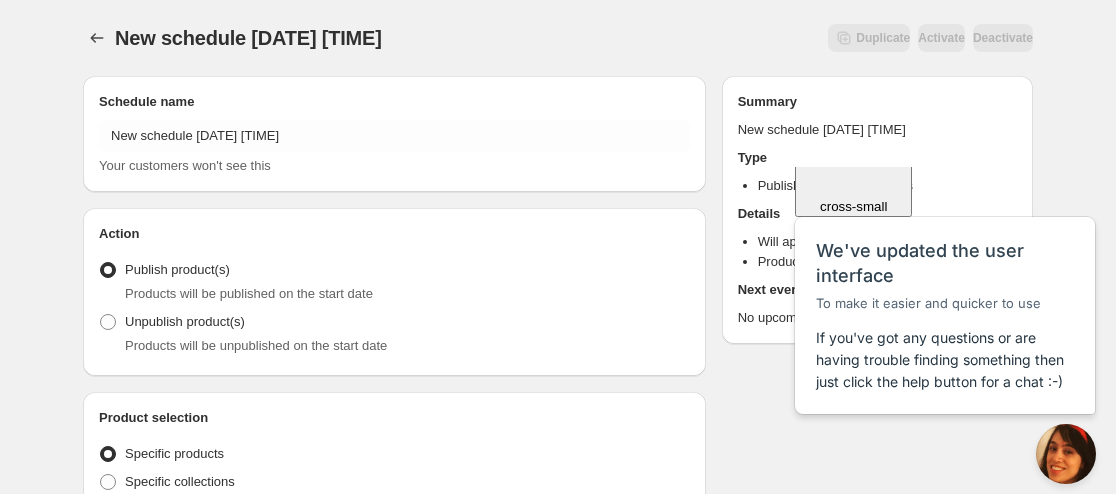 scroll, scrollTop: 0, scrollLeft: 0, axis: both 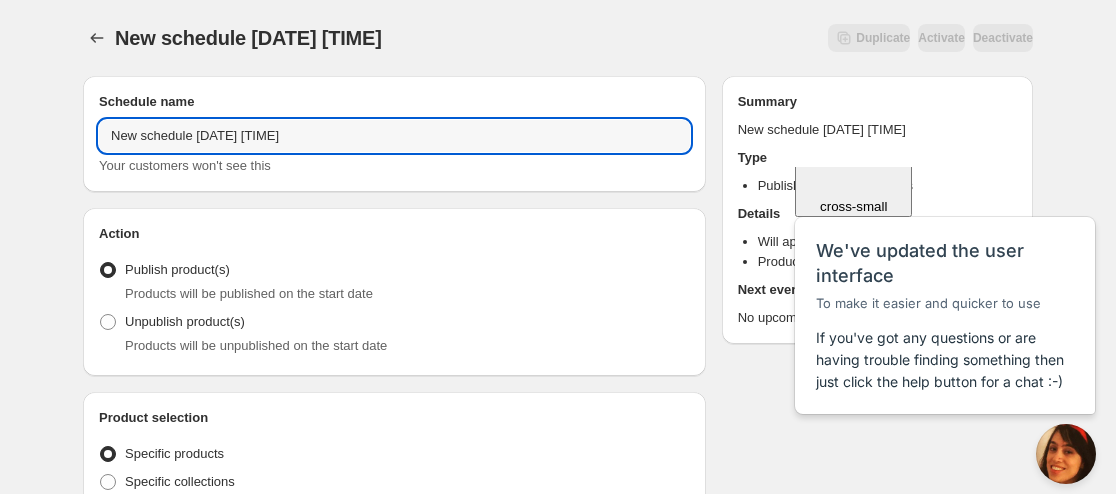 drag, startPoint x: 108, startPoint y: 131, endPoint x: 144, endPoint y: 113, distance: 40.24922 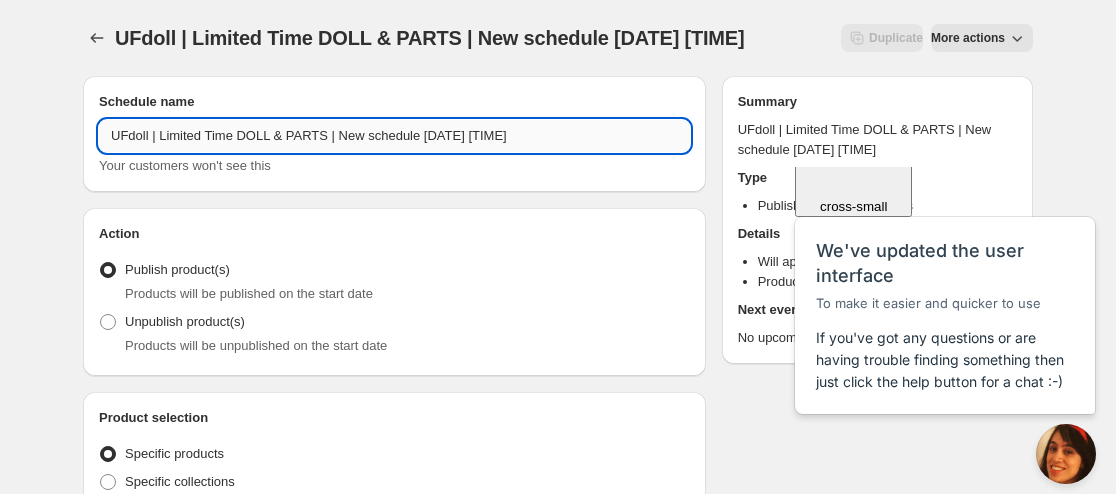 drag, startPoint x: 456, startPoint y: 128, endPoint x: 330, endPoint y: 132, distance: 126.06348 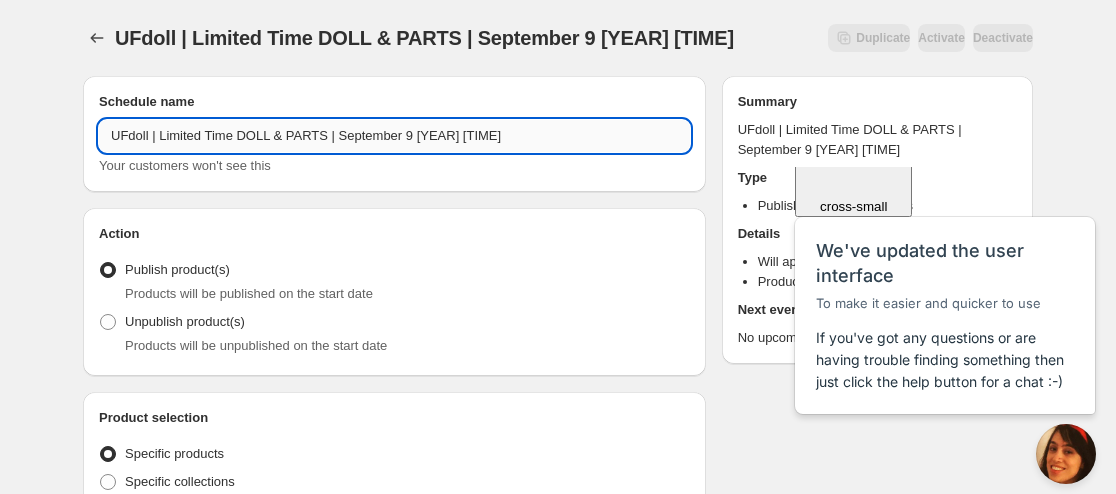click on "UFdoll | Limited Time DOLL & PARTS | September 9 [YEAR] [TIME]" at bounding box center [394, 136] 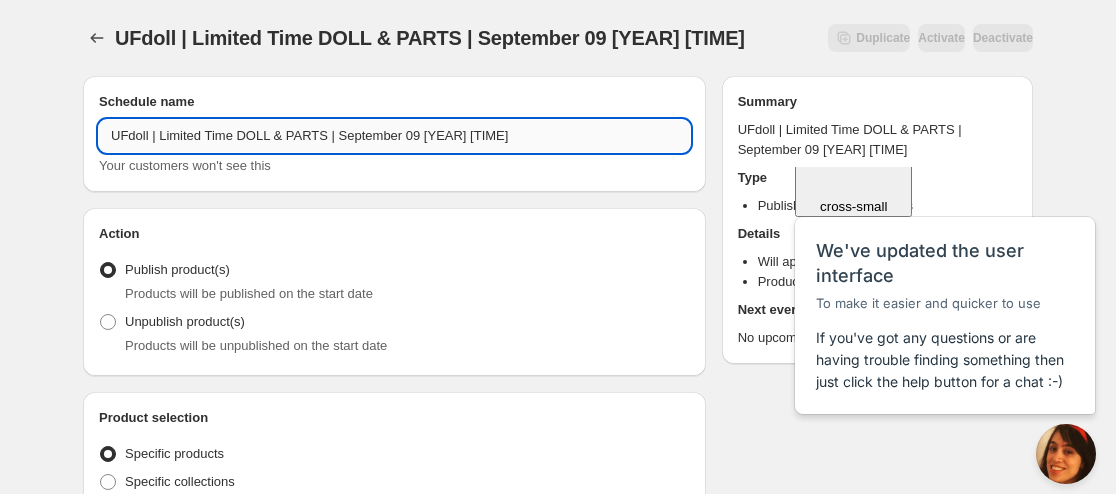 drag, startPoint x: 449, startPoint y: 139, endPoint x: 490, endPoint y: 140, distance: 41.01219 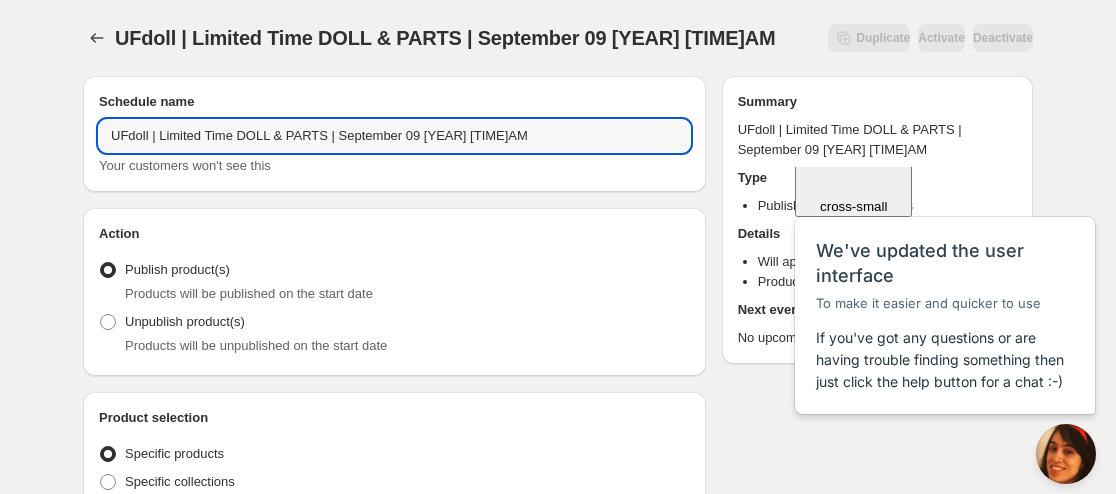 type on "UFdoll | Limited Time DOLL & PARTS | September 09 [YEAR] [TIME]AM" 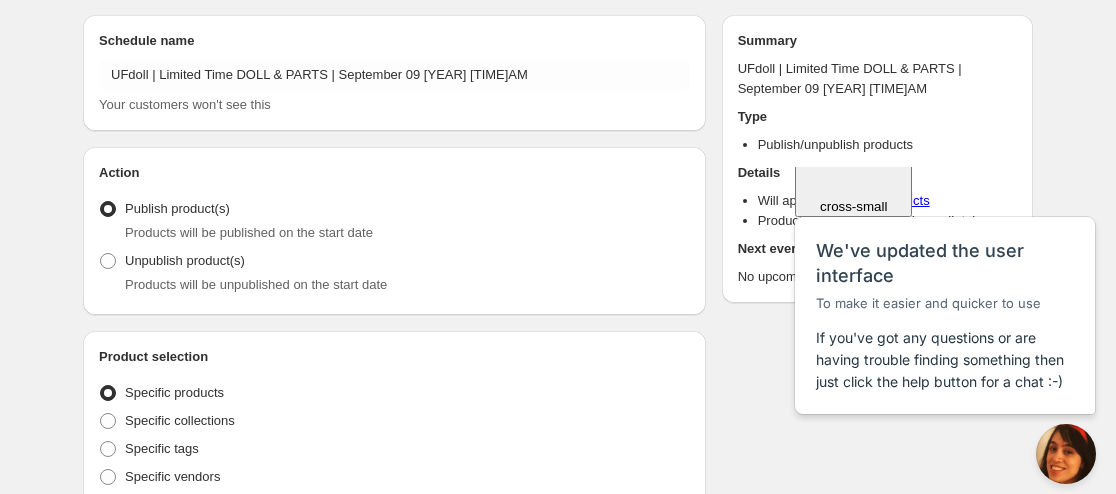 scroll, scrollTop: 100, scrollLeft: 0, axis: vertical 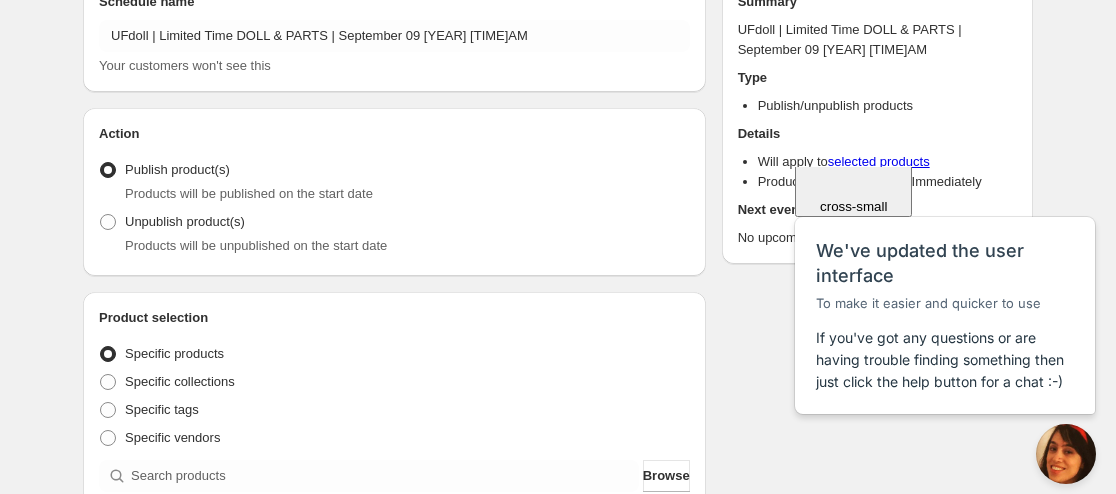 click on "Publish product(s) Products will be published on the start date" at bounding box center (394, 182) 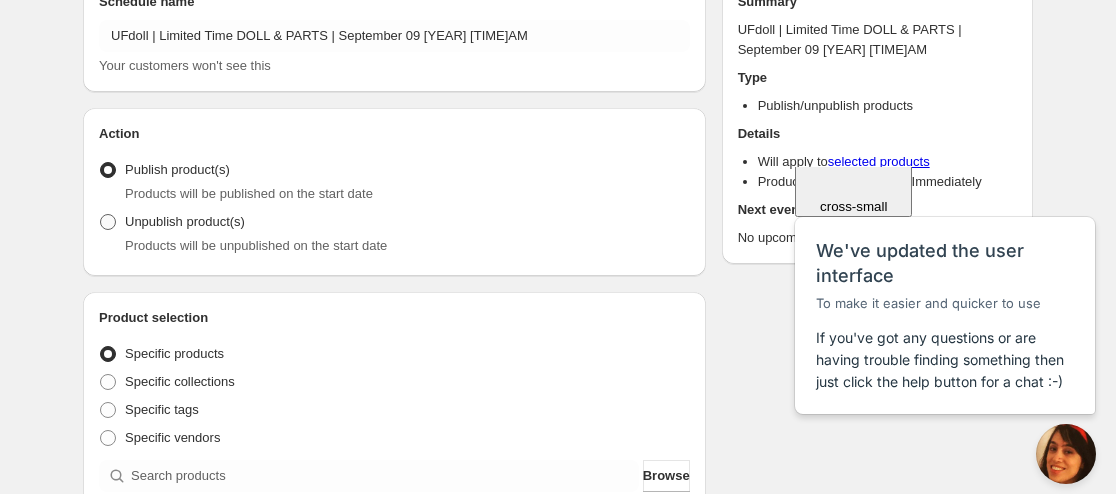 click on "Unpublish product(s)" at bounding box center (185, 222) 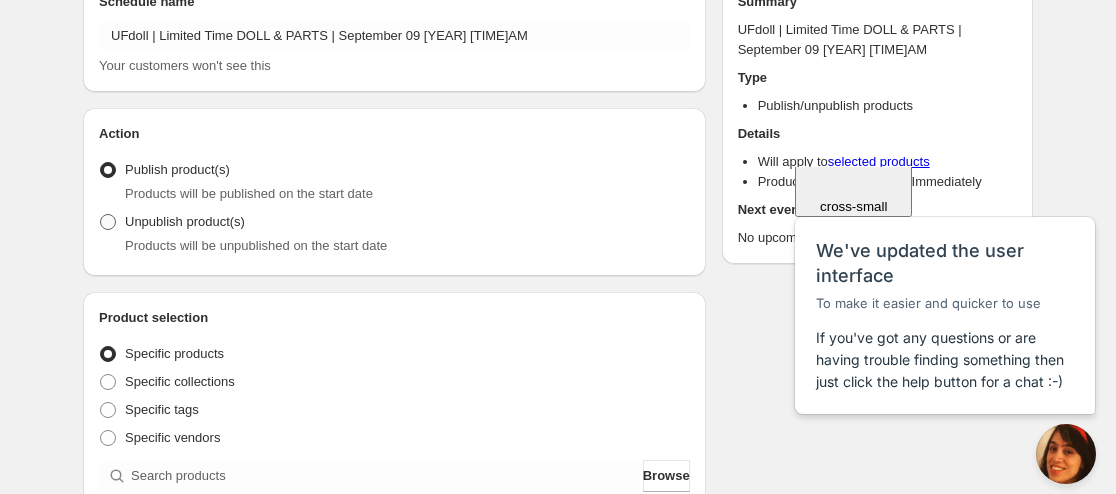 radio on "true" 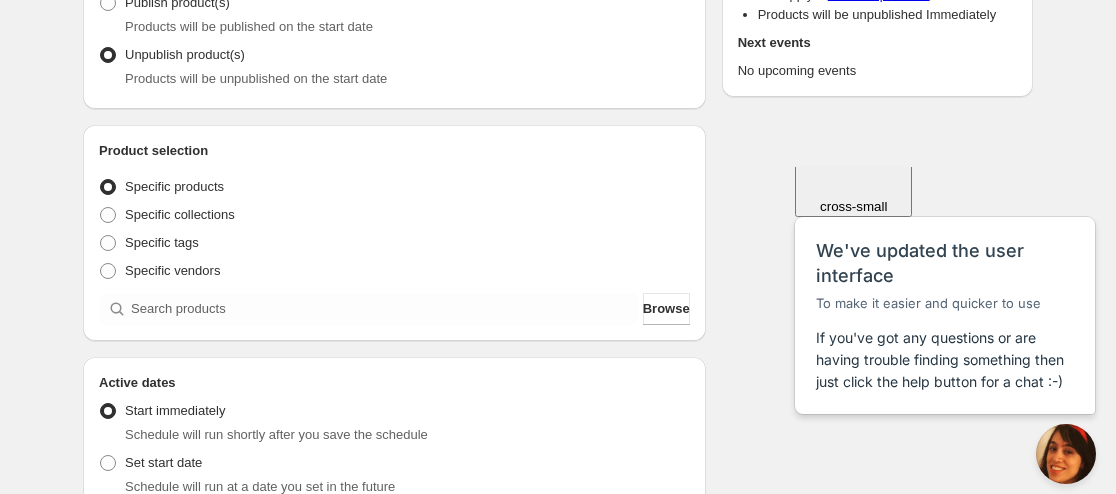 scroll, scrollTop: 300, scrollLeft: 0, axis: vertical 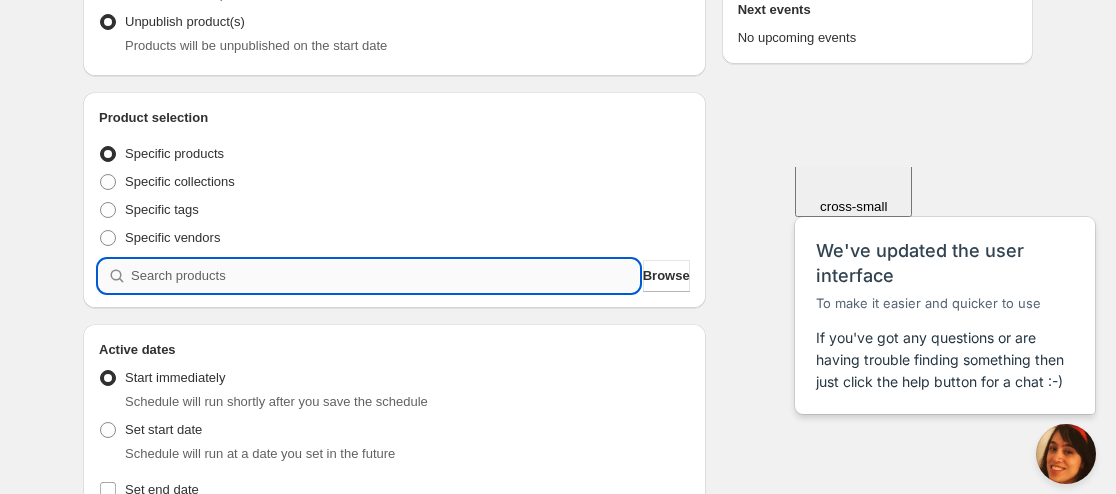 click at bounding box center [385, 276] 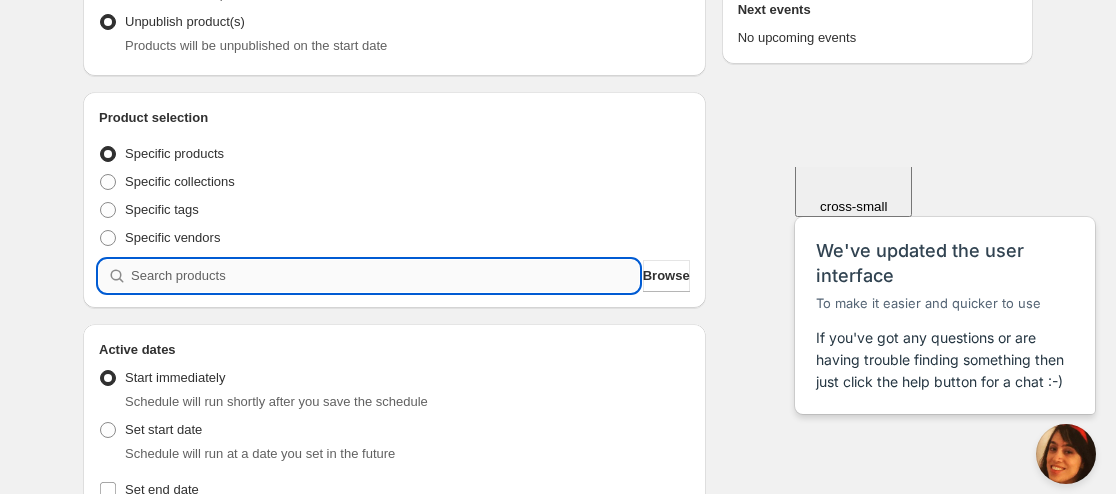 paste on "[PHONE]" 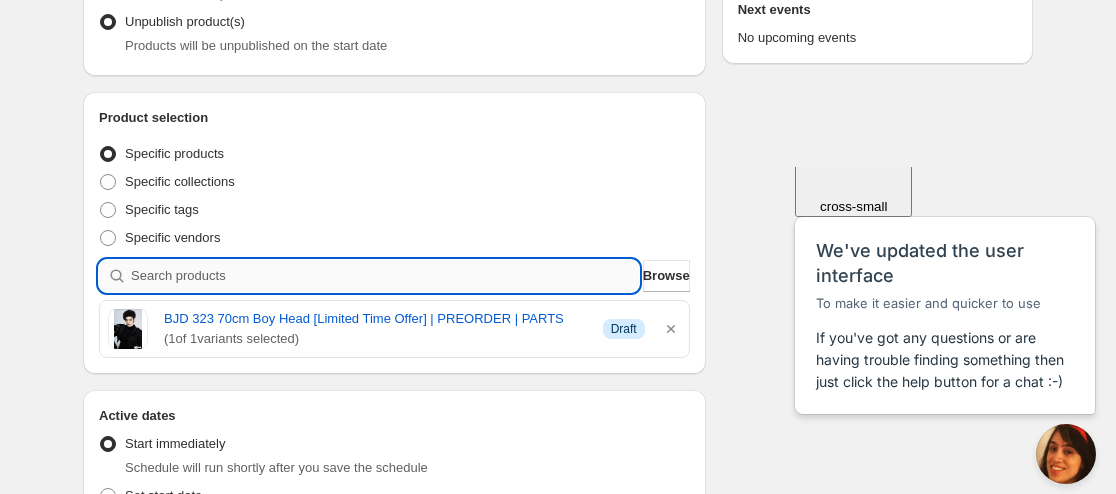 click at bounding box center (385, 276) 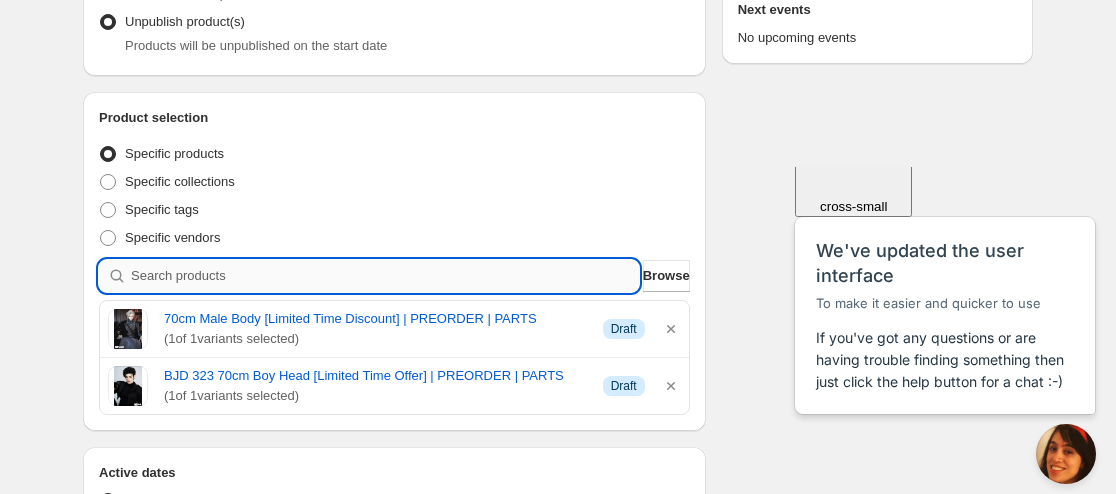 click at bounding box center [385, 276] 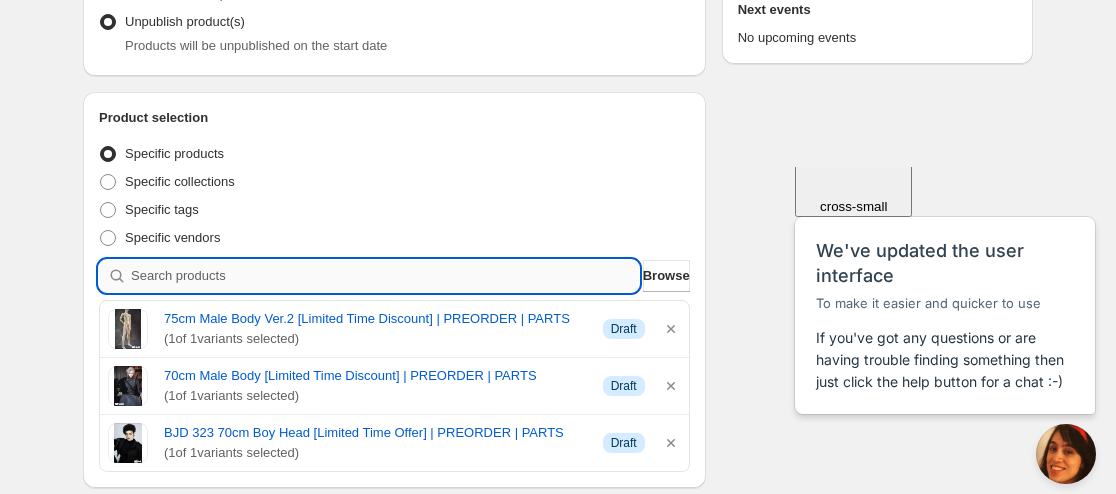 click at bounding box center [385, 276] 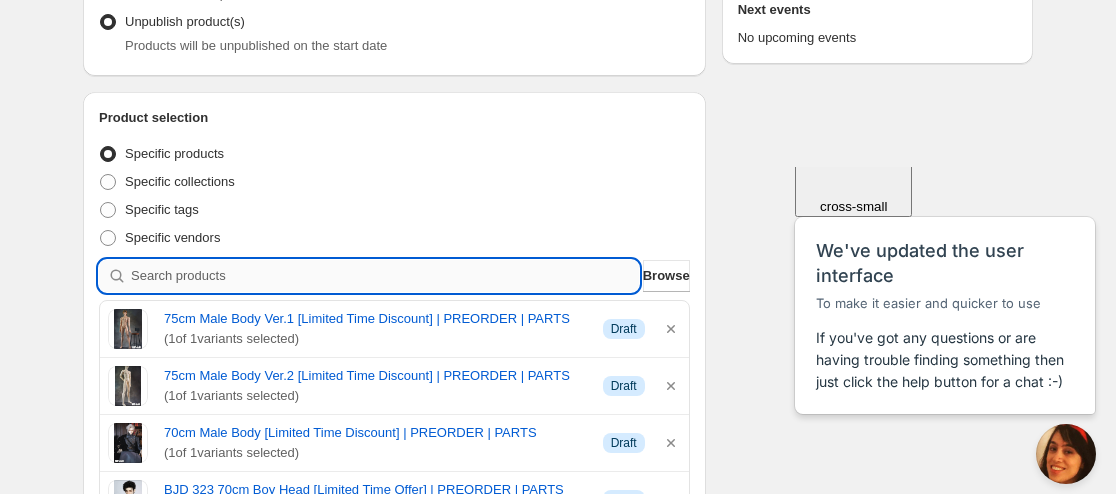 click at bounding box center (385, 276) 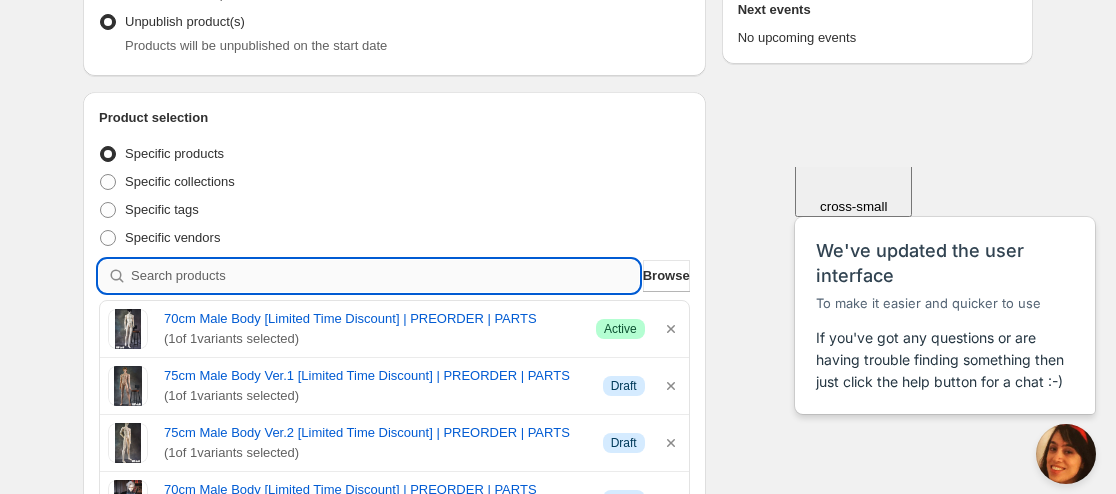 click at bounding box center [385, 276] 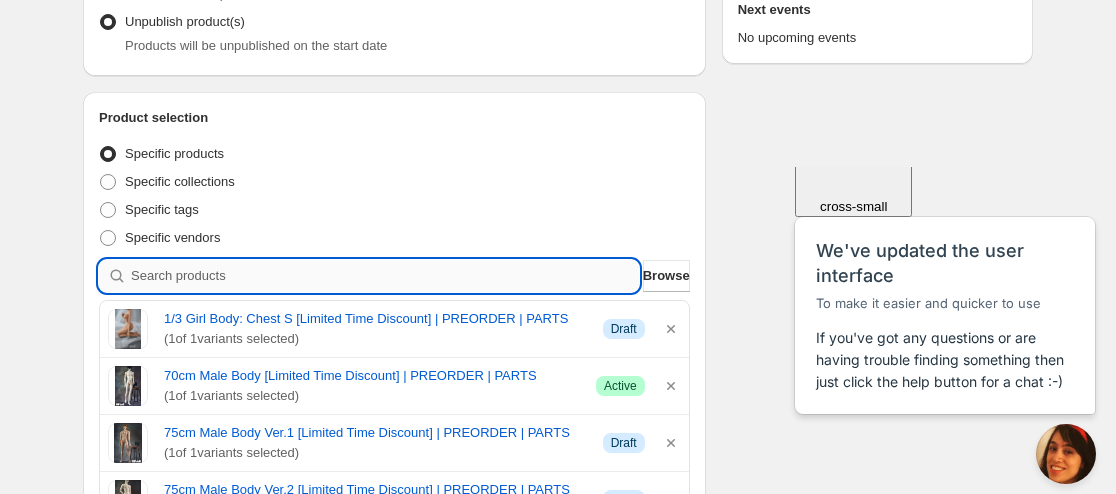 click at bounding box center [385, 276] 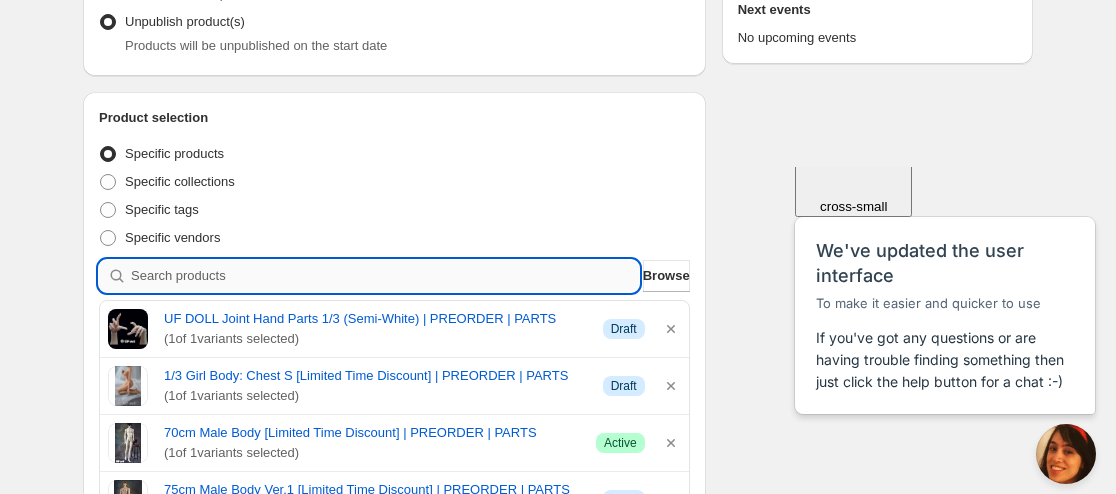 click at bounding box center (385, 276) 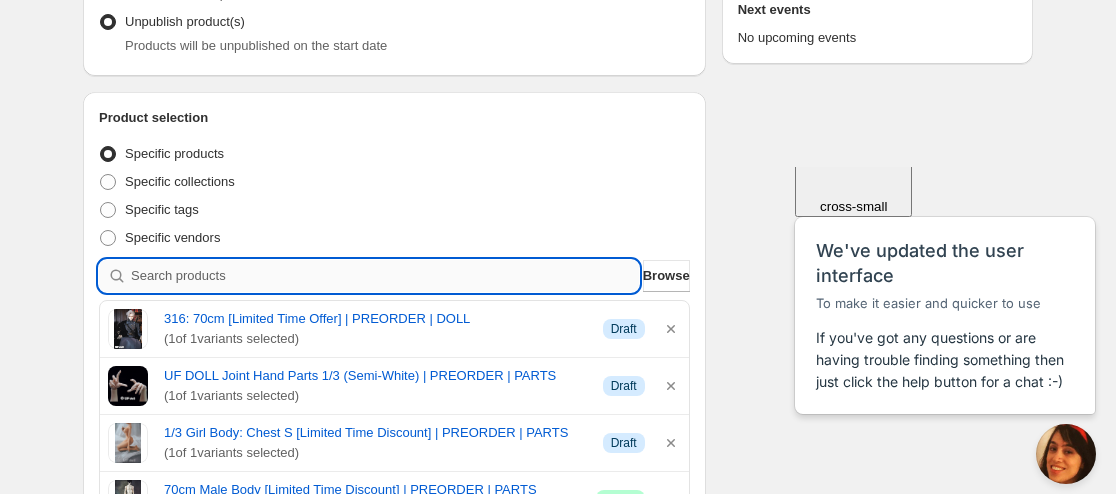 click at bounding box center [385, 276] 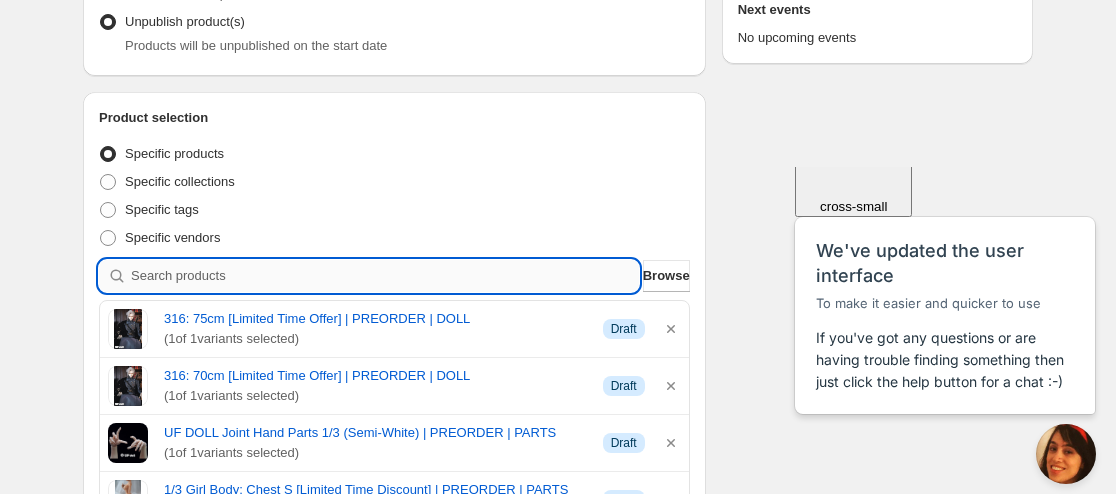 click at bounding box center [385, 276] 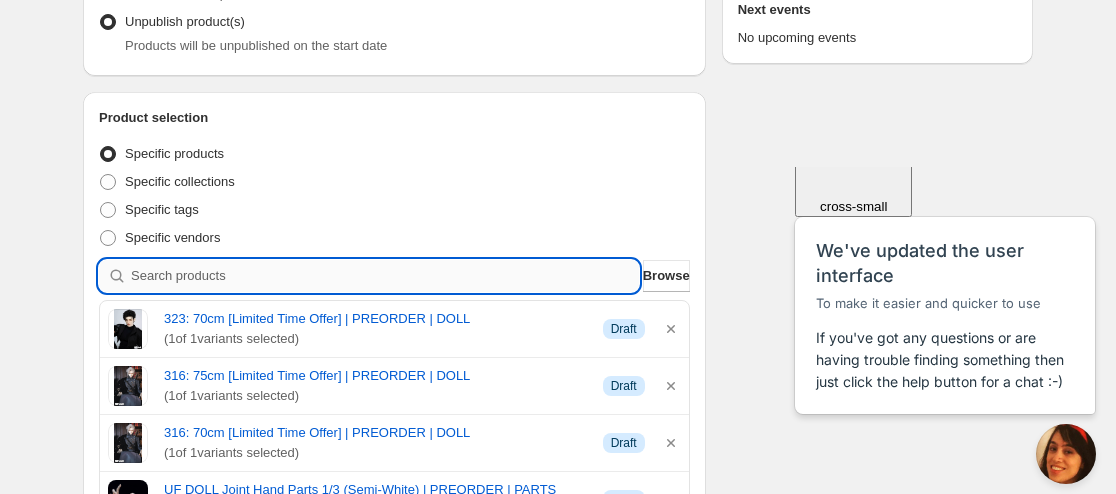 click at bounding box center [385, 276] 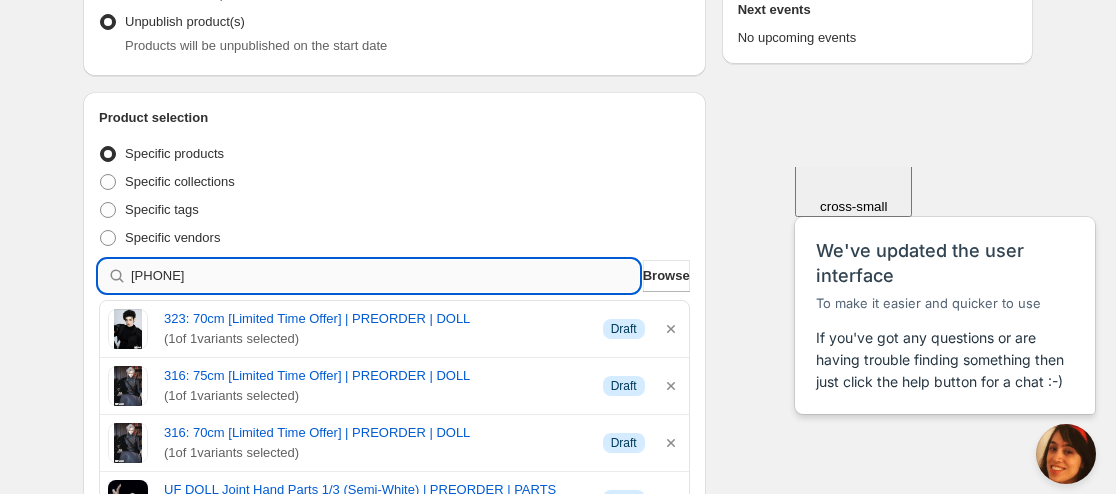 type 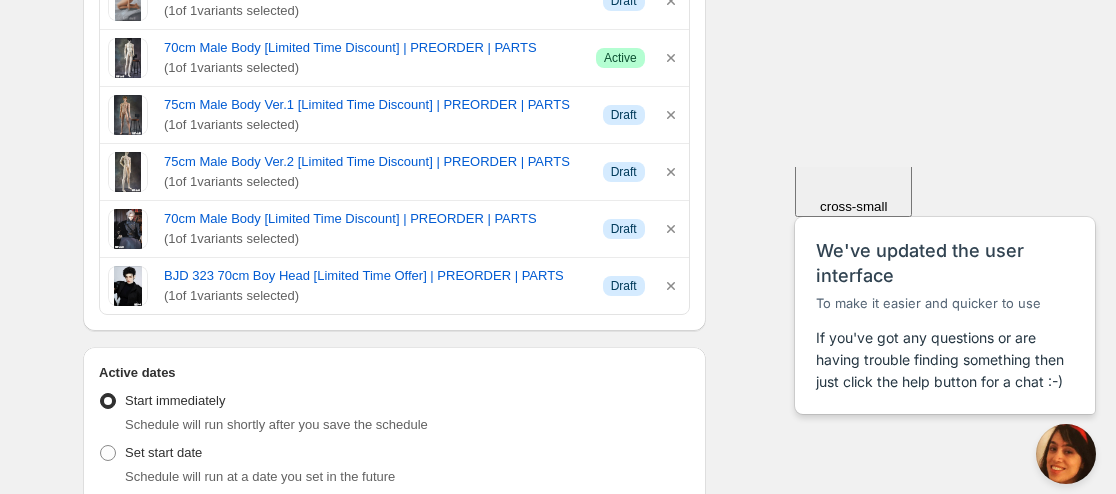 scroll, scrollTop: 1100, scrollLeft: 0, axis: vertical 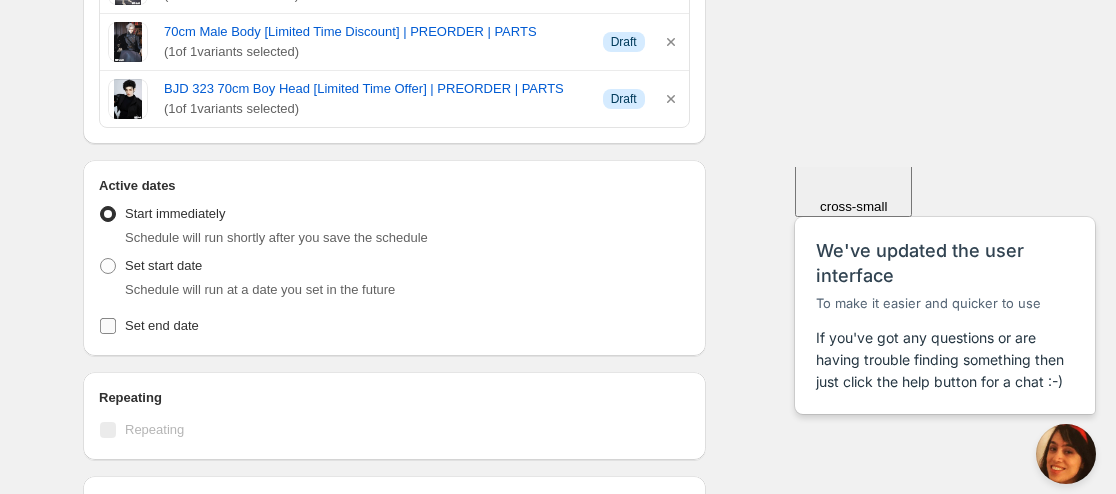 click on "Set end date" at bounding box center [162, 325] 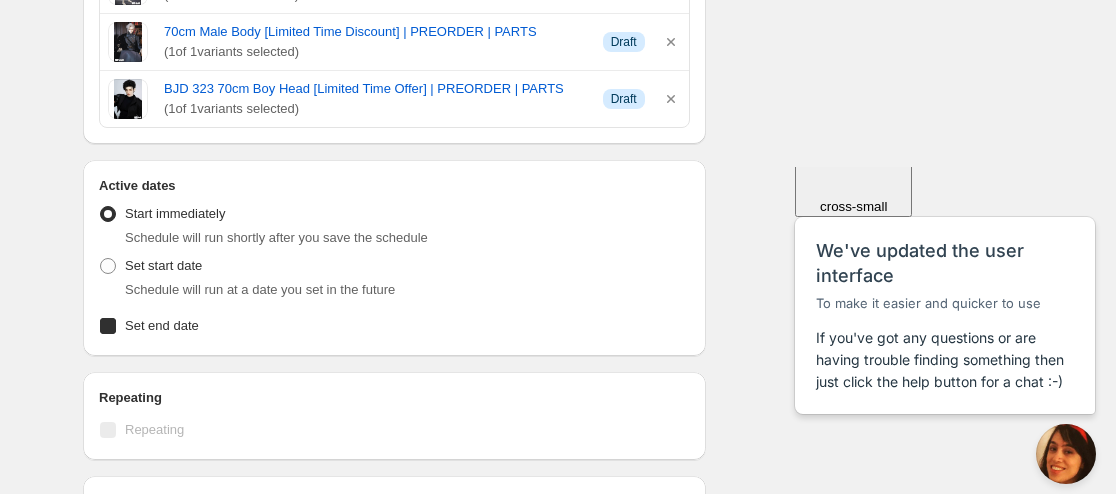 checkbox on "true" 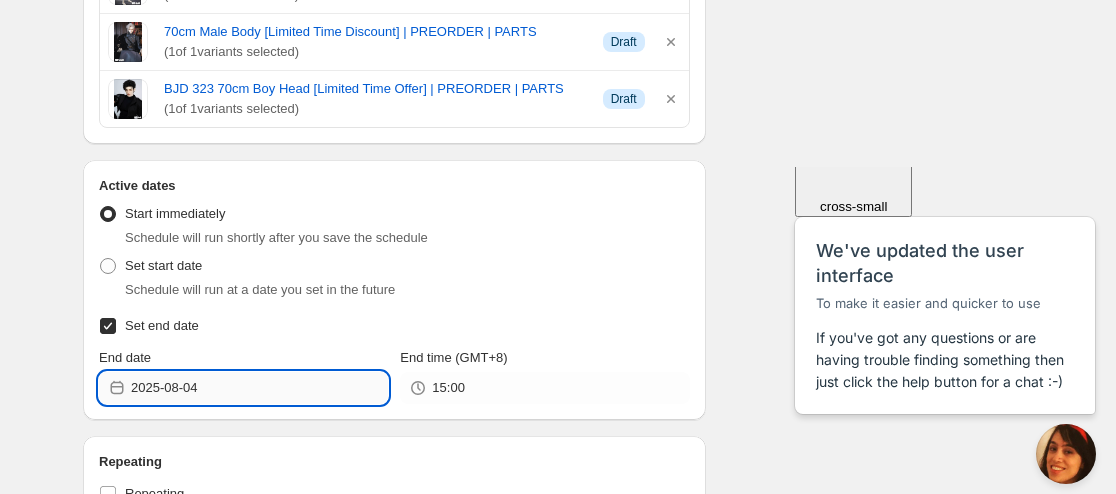click on "2025-08-04" at bounding box center [259, 388] 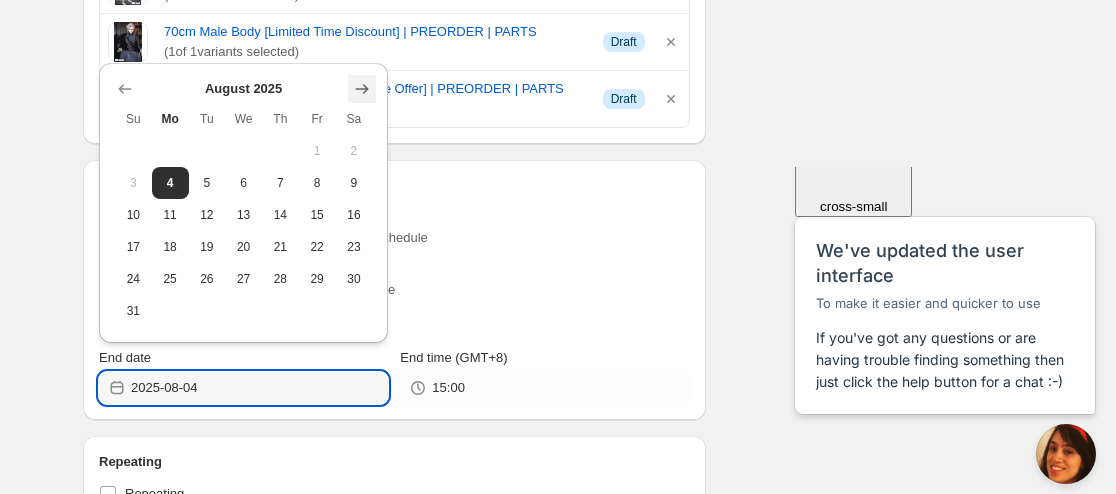 click 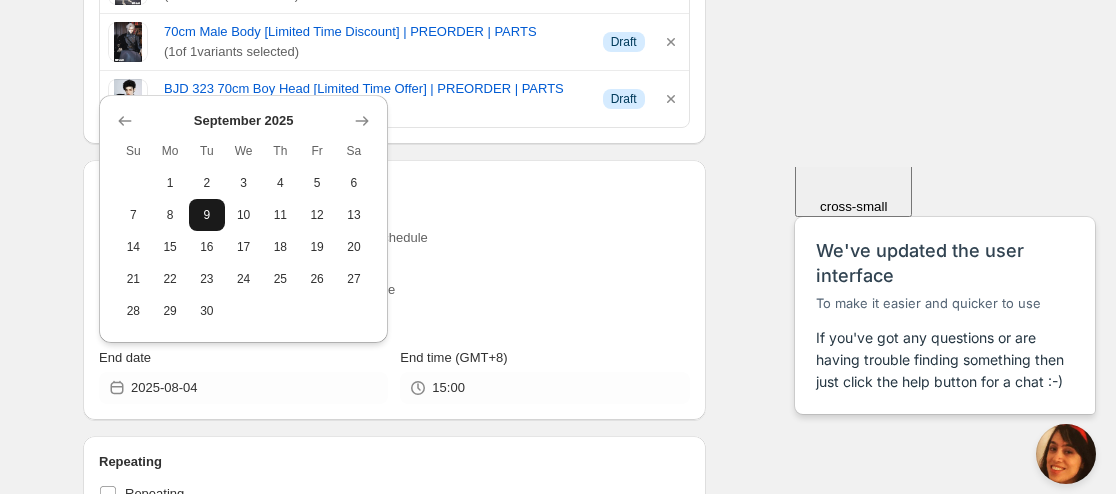 click on "9" at bounding box center (207, 215) 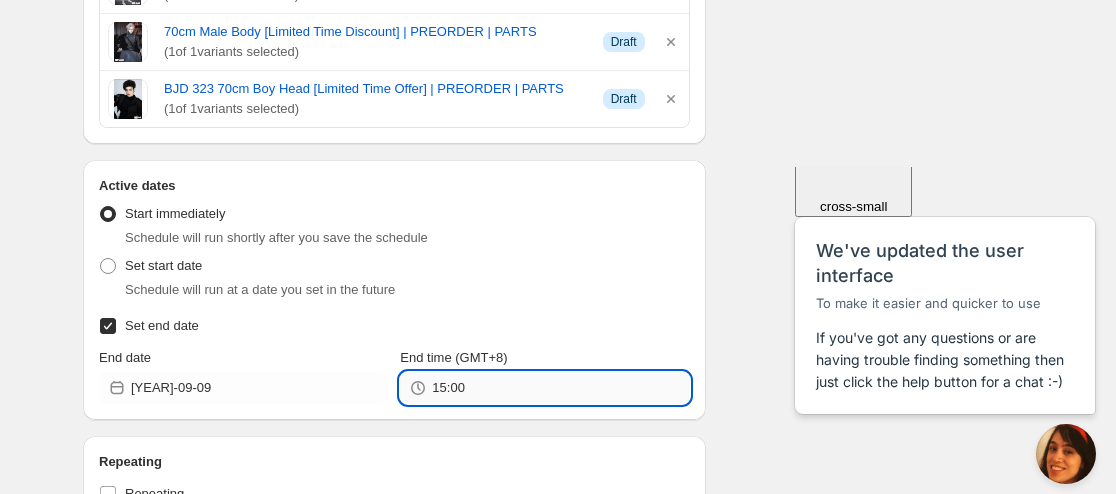 click on "15:00" at bounding box center [560, 388] 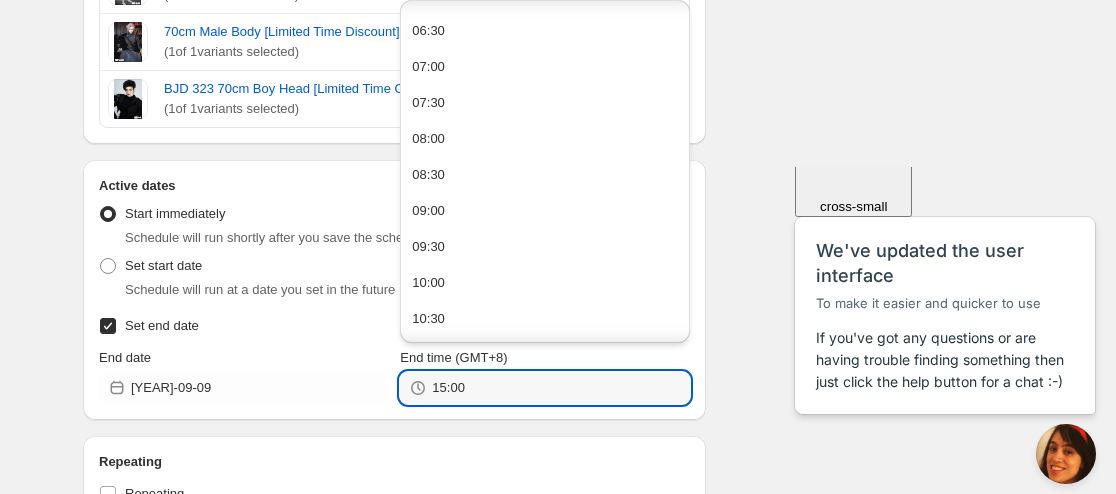 scroll, scrollTop: 500, scrollLeft: 0, axis: vertical 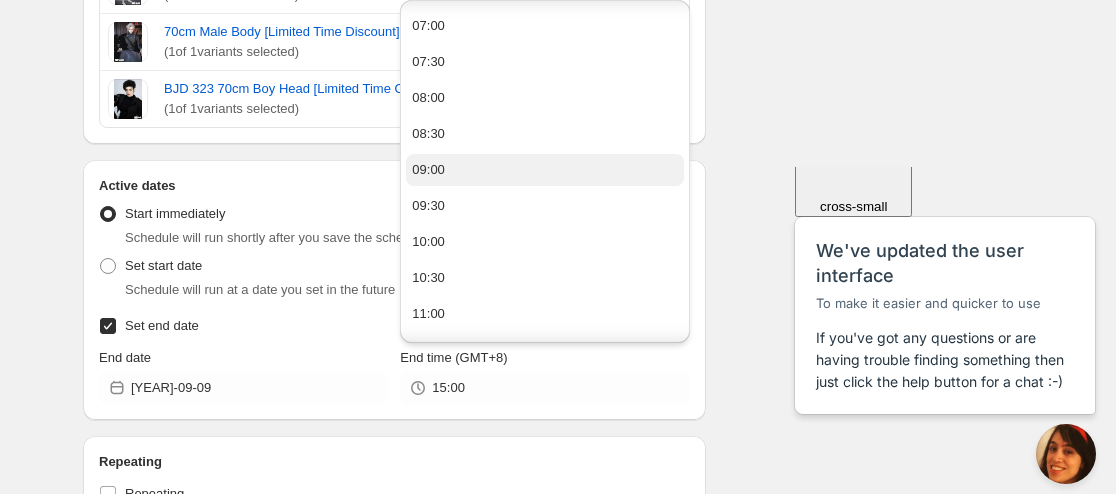 click on "09:00" at bounding box center (544, 170) 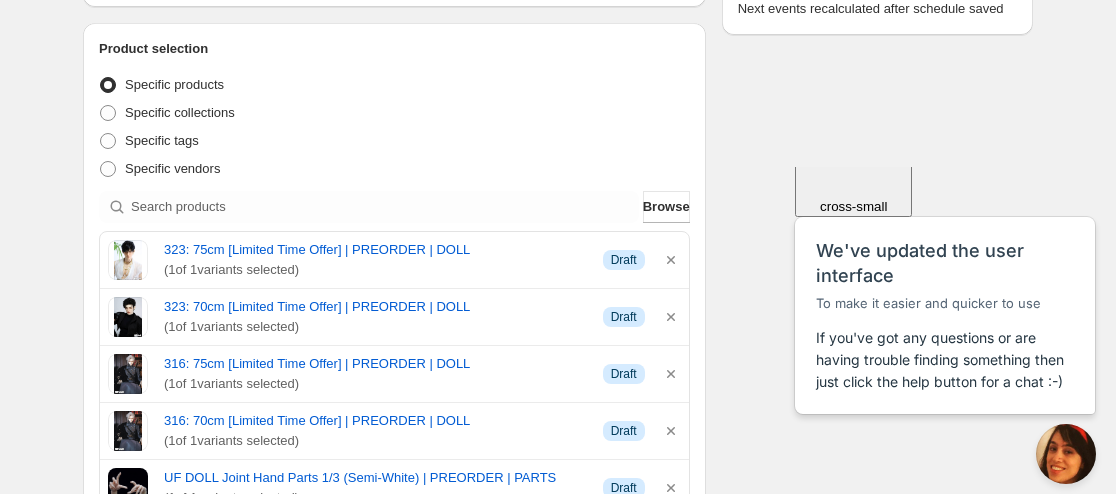 scroll, scrollTop: 124, scrollLeft: 0, axis: vertical 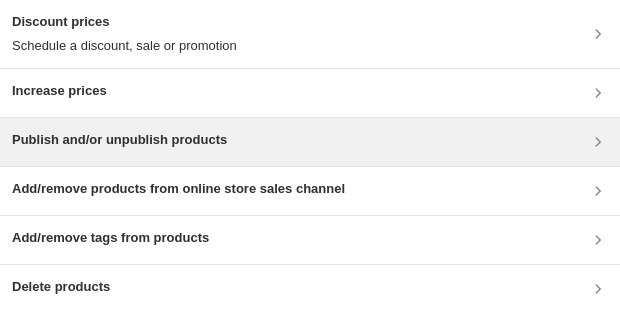 click on "Publish and/or unpublish products" at bounding box center (119, 140) 